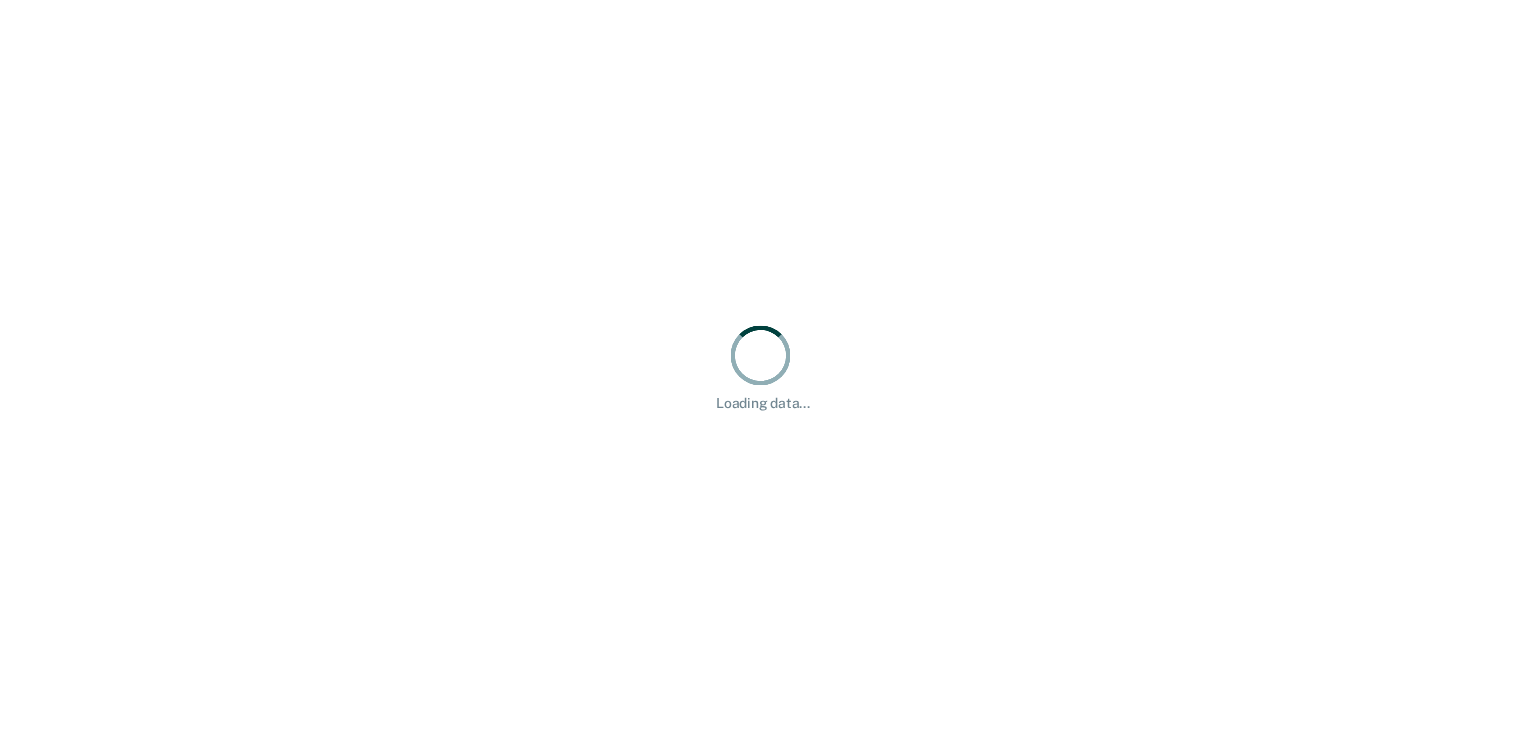 scroll, scrollTop: 0, scrollLeft: 0, axis: both 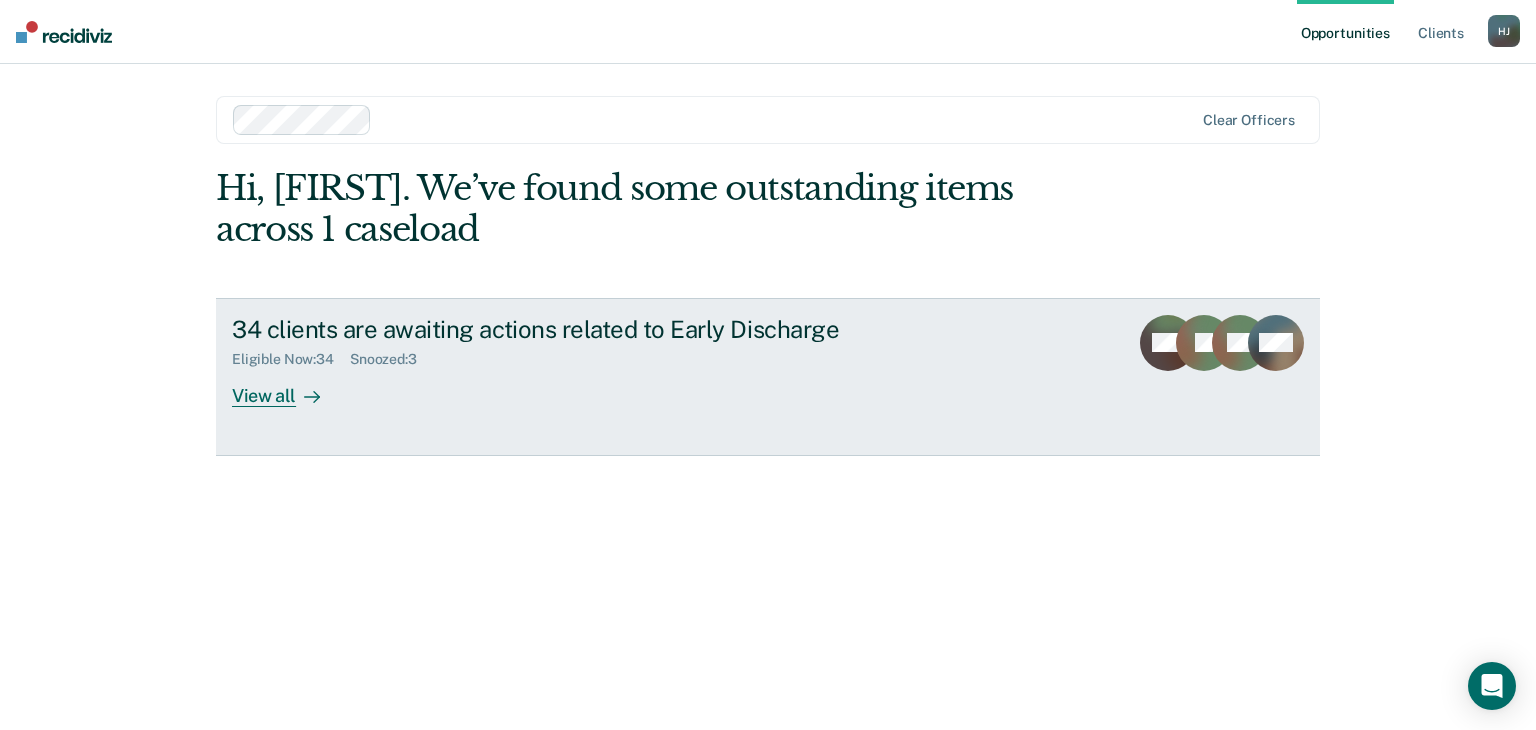 click on "View all" at bounding box center (288, 387) 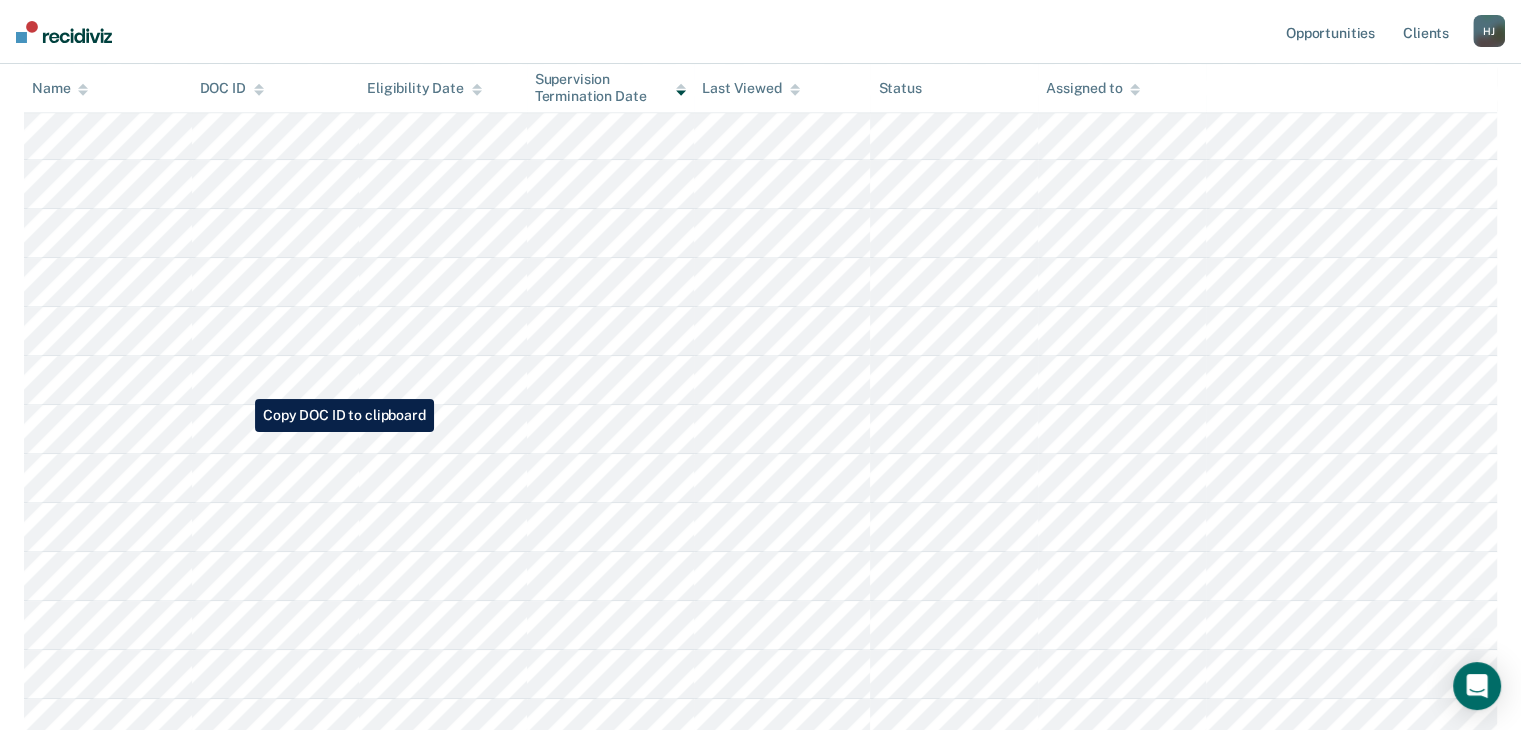 scroll, scrollTop: 1100, scrollLeft: 0, axis: vertical 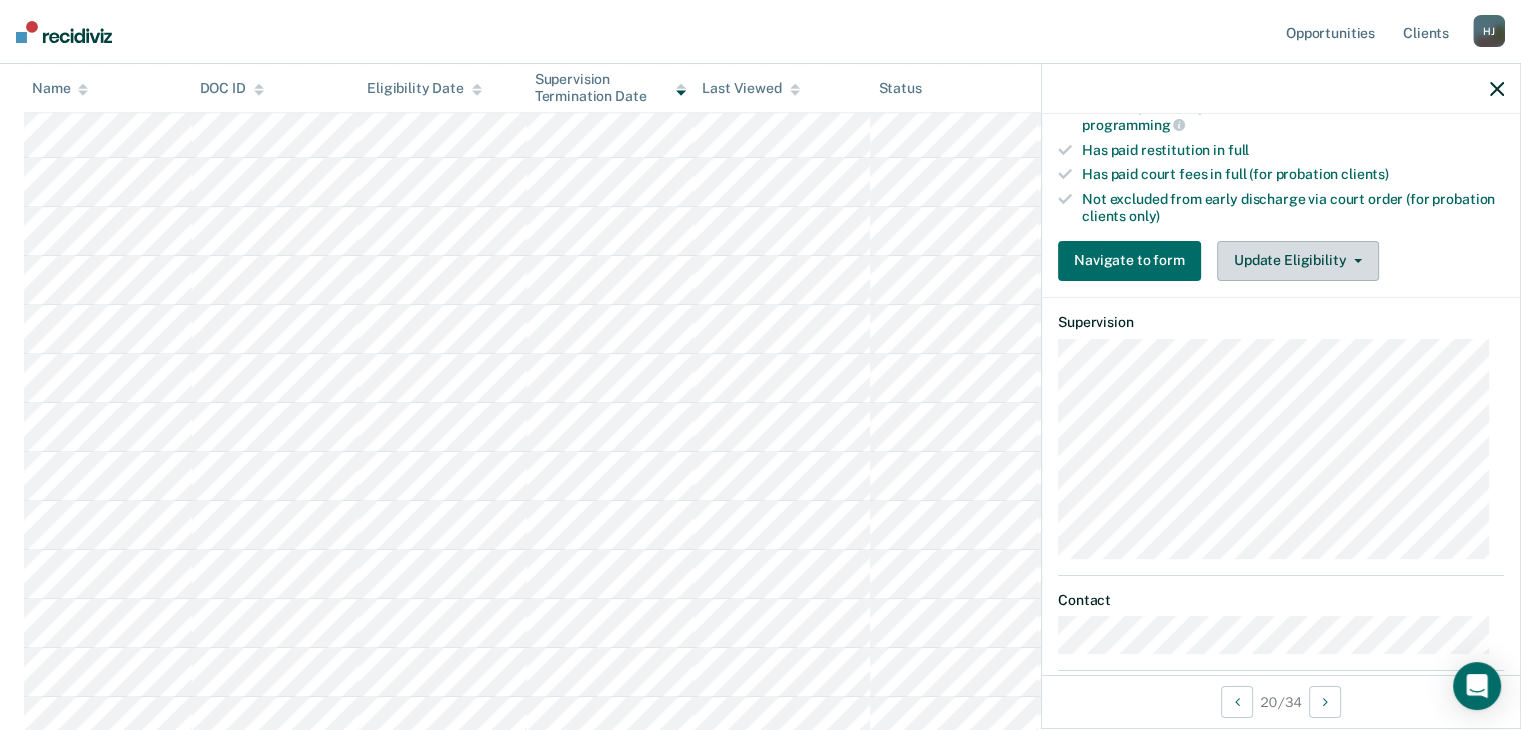 click 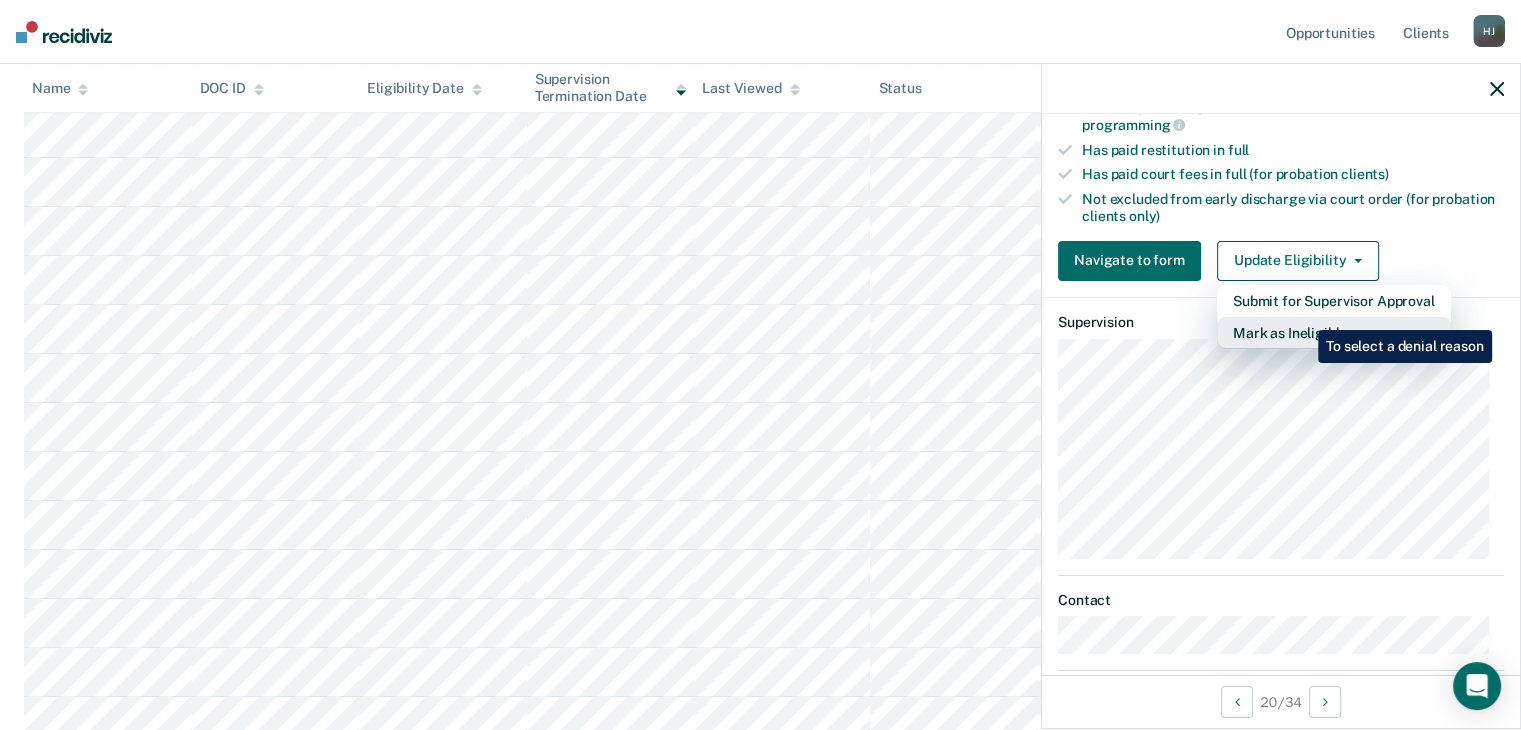 click on "Mark as Ineligible" at bounding box center (1334, 333) 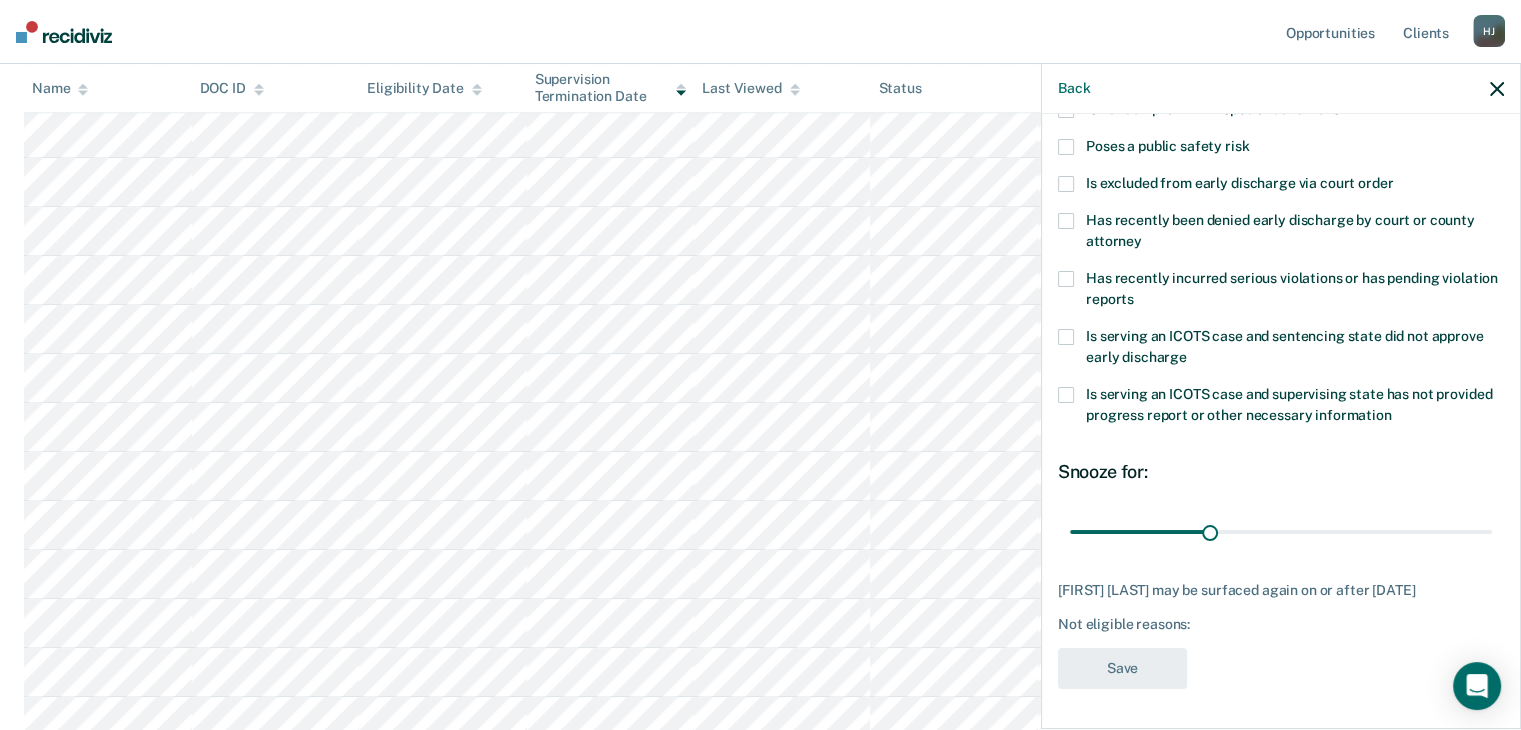 scroll, scrollTop: 289, scrollLeft: 0, axis: vertical 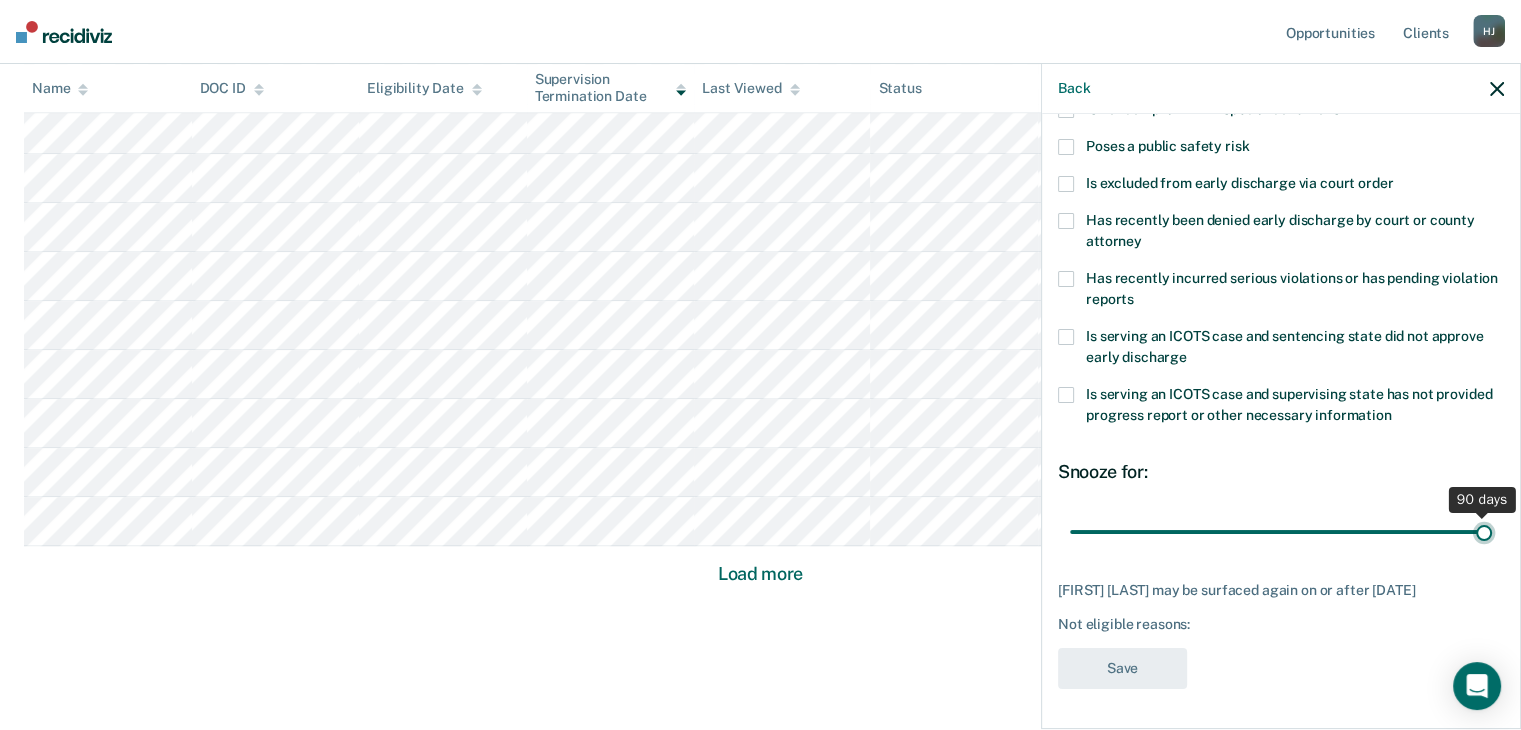 drag, startPoint x: 1207, startPoint y: 517, endPoint x: 1514, endPoint y: 529, distance: 307.23444 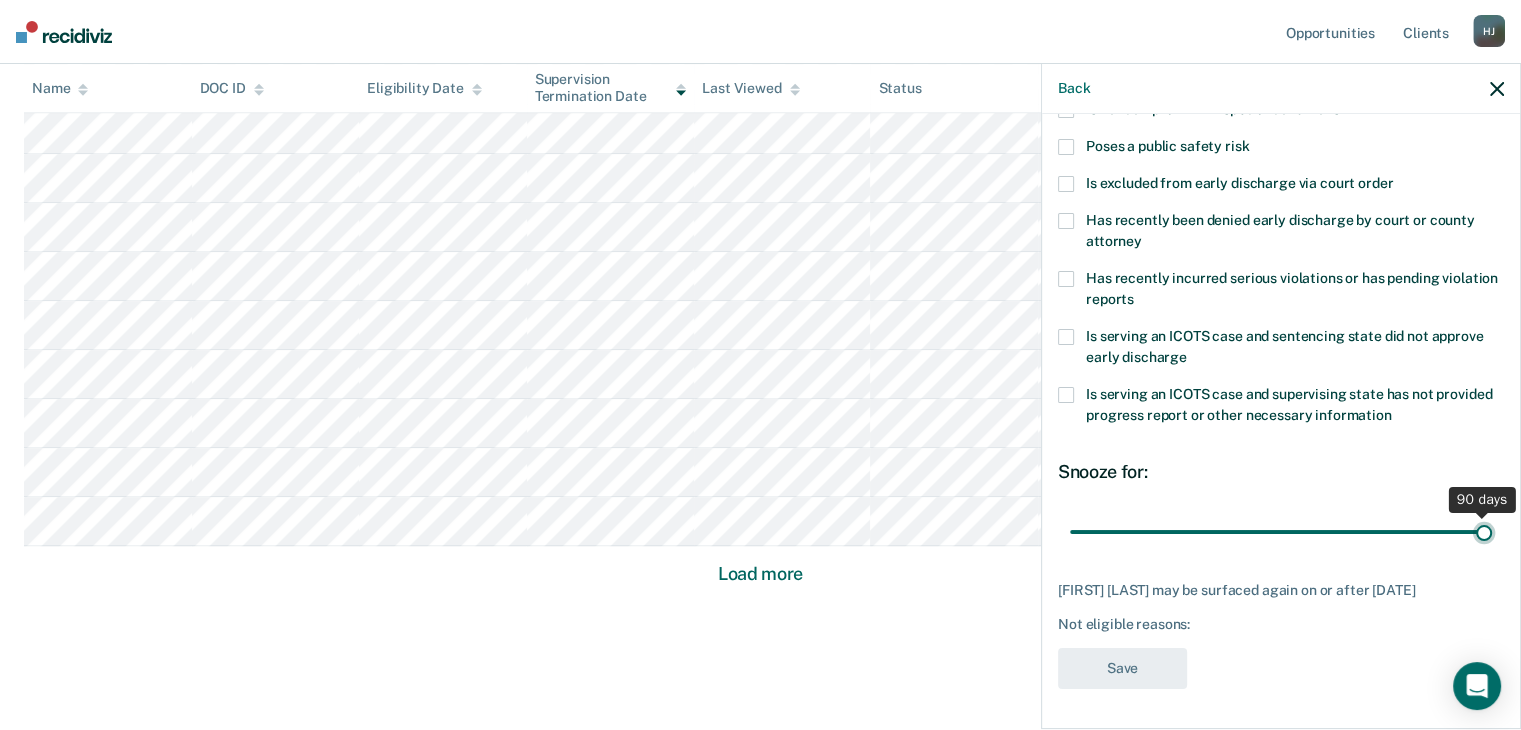 type on "90" 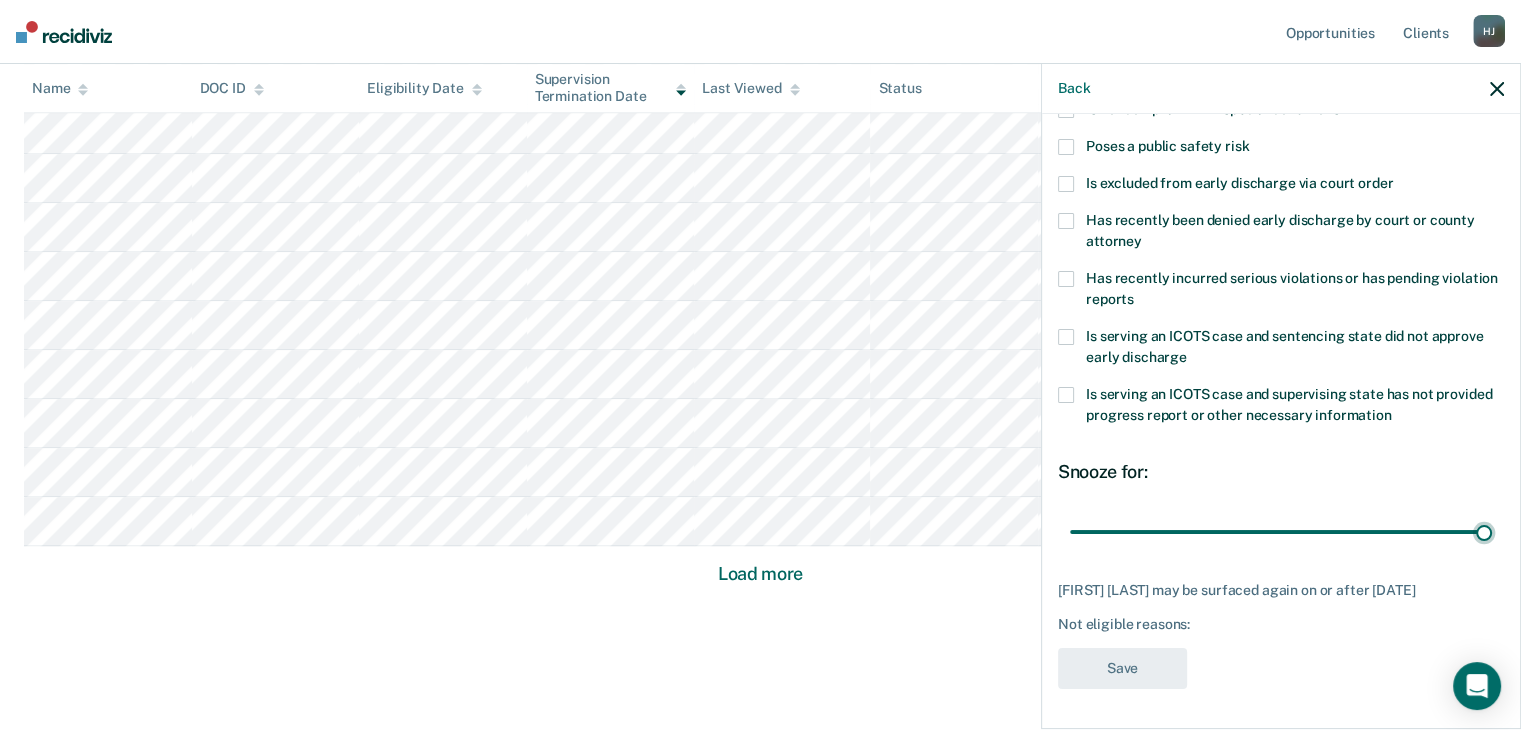 scroll, scrollTop: 1330, scrollLeft: 0, axis: vertical 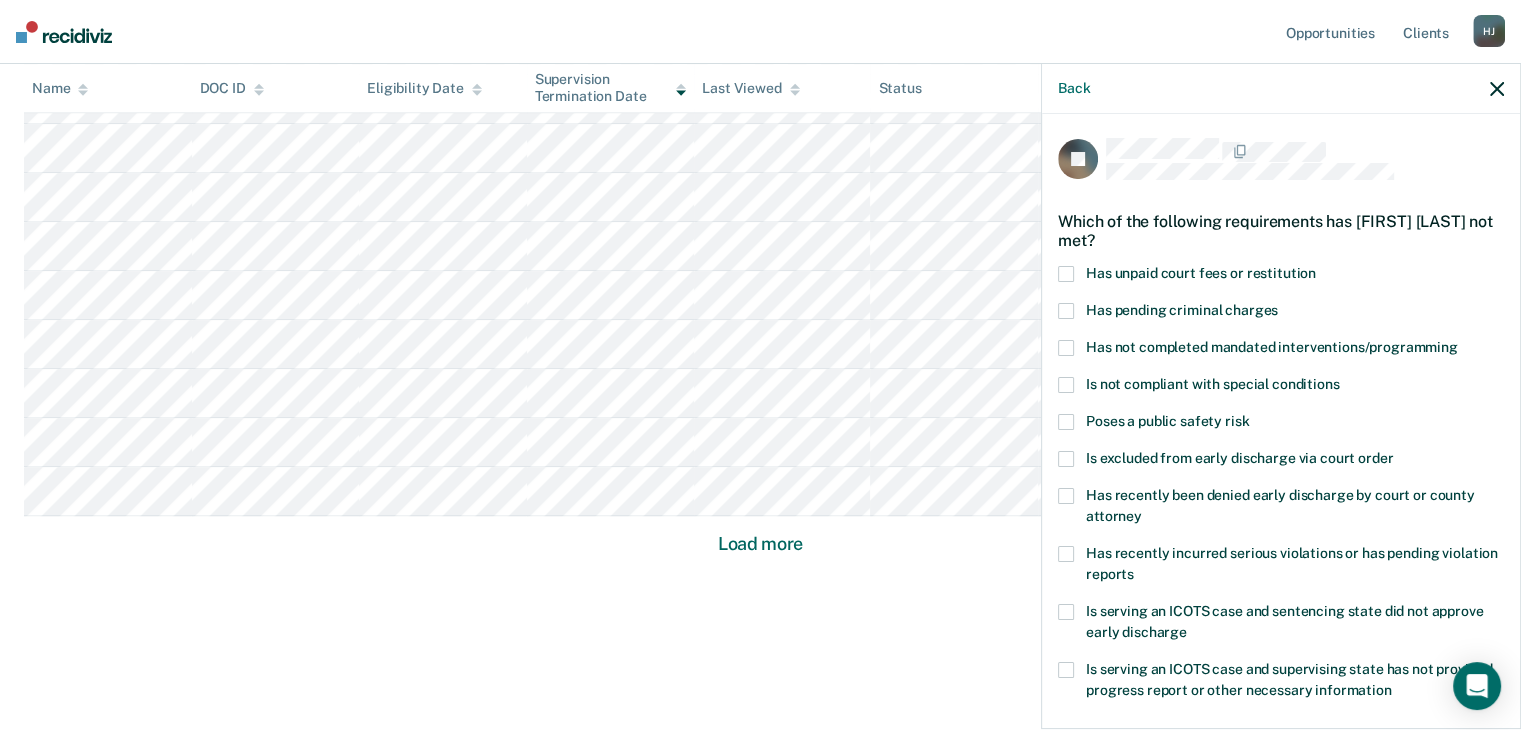 click at bounding box center (1066, 348) 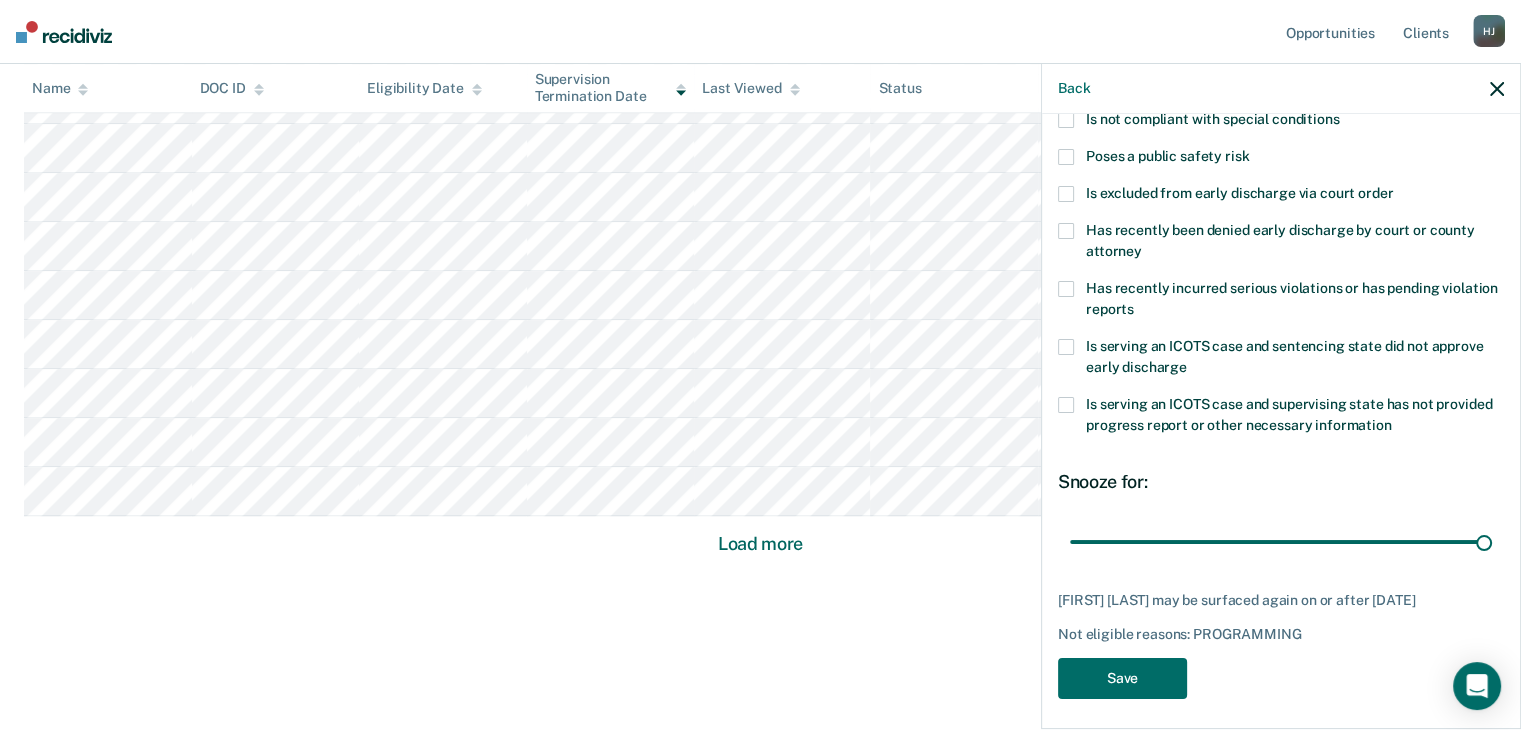 scroll, scrollTop: 289, scrollLeft: 0, axis: vertical 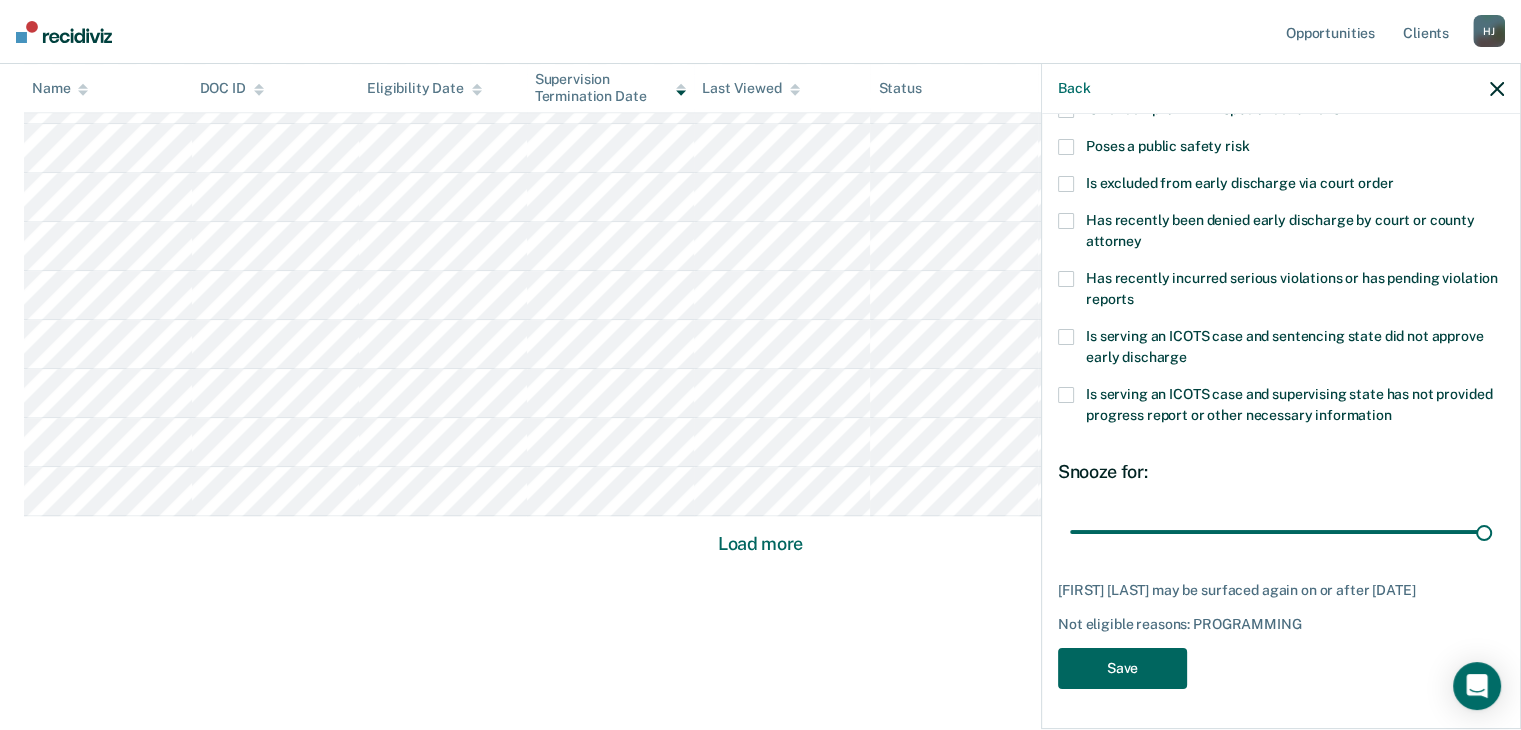 click on "Save" at bounding box center [1122, 668] 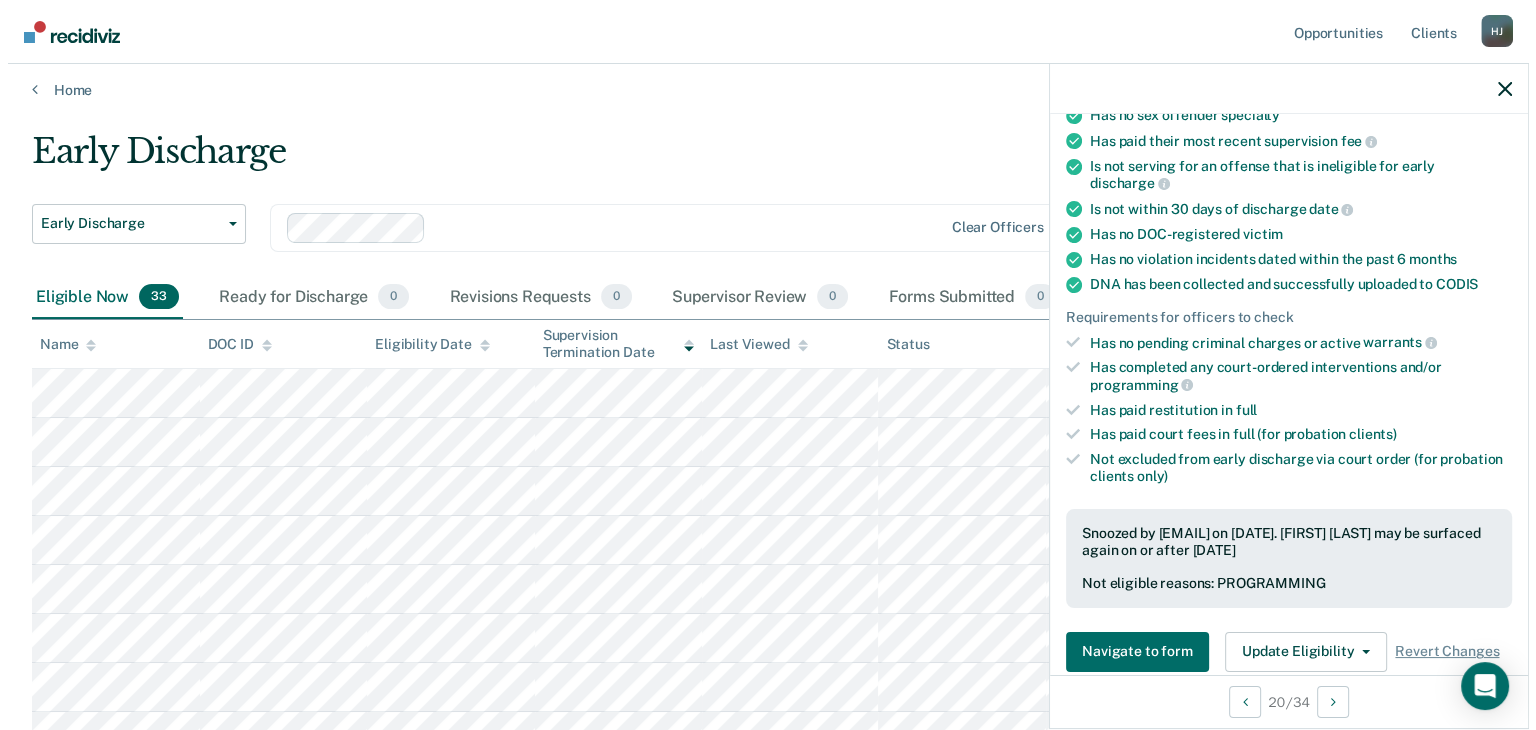 scroll, scrollTop: 0, scrollLeft: 0, axis: both 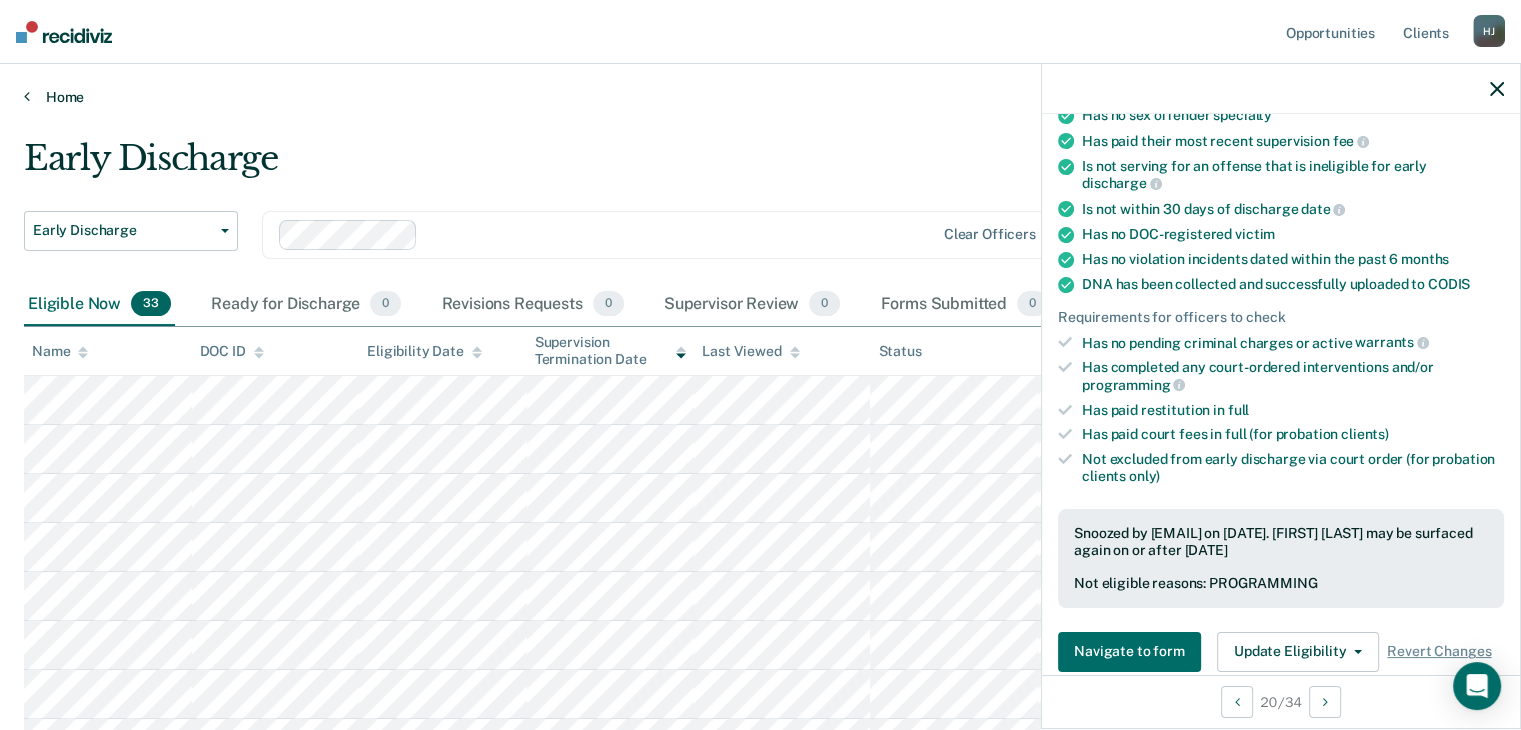 click on "Home" at bounding box center [760, 97] 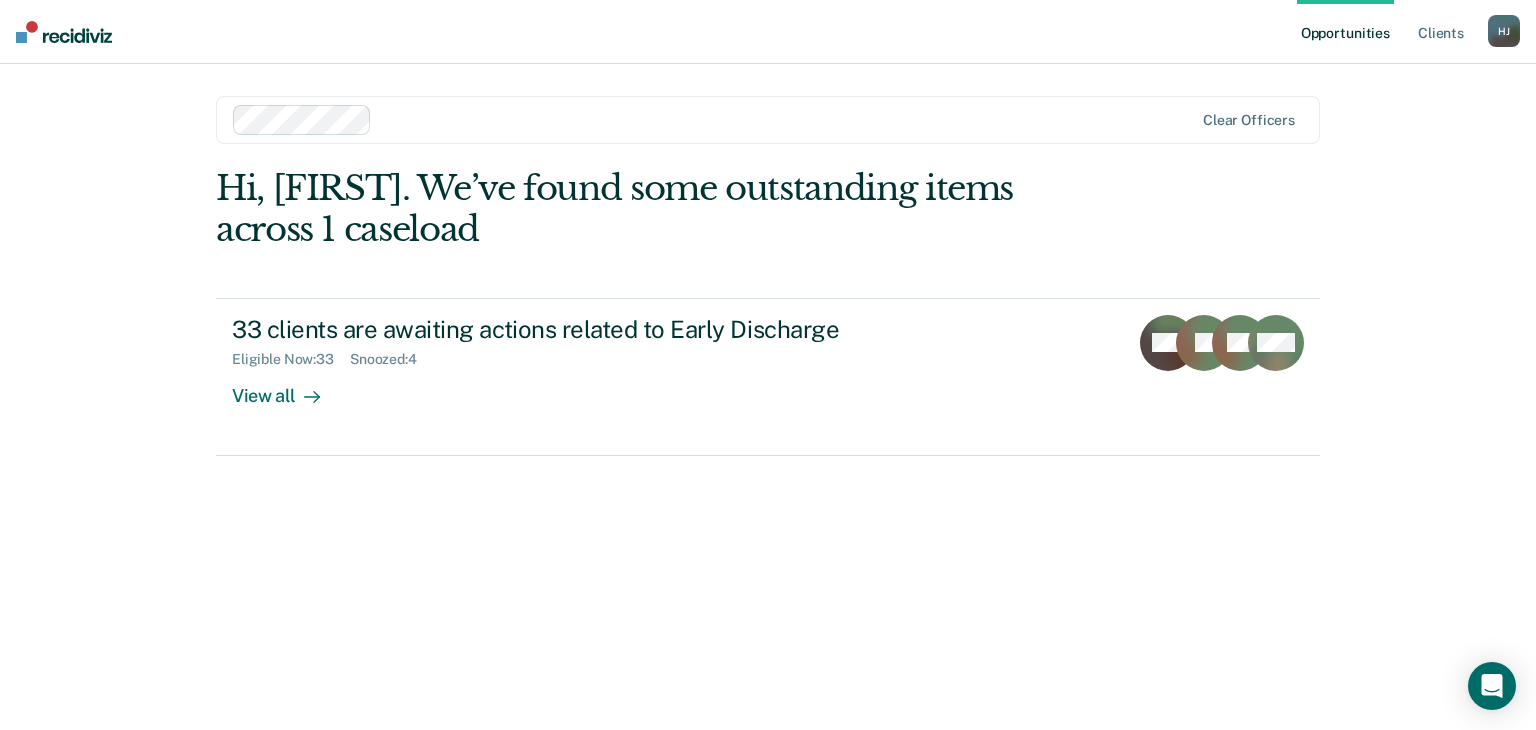 drag, startPoint x: 1430, startPoint y: 1, endPoint x: 1119, endPoint y: 29, distance: 312.2579 